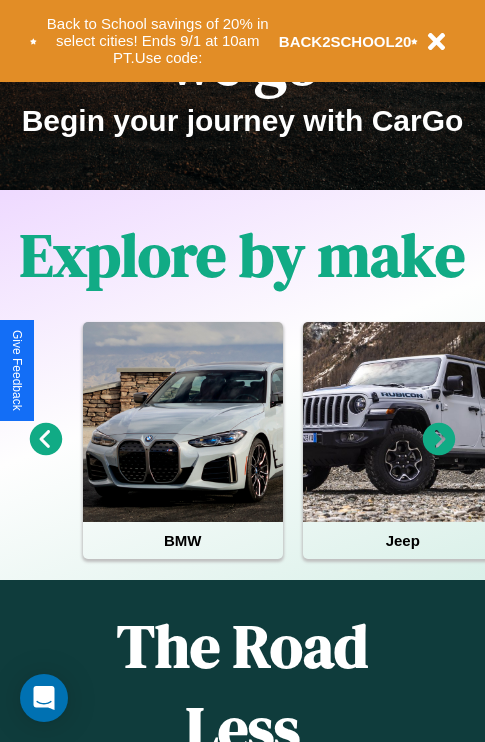 scroll, scrollTop: 308, scrollLeft: 0, axis: vertical 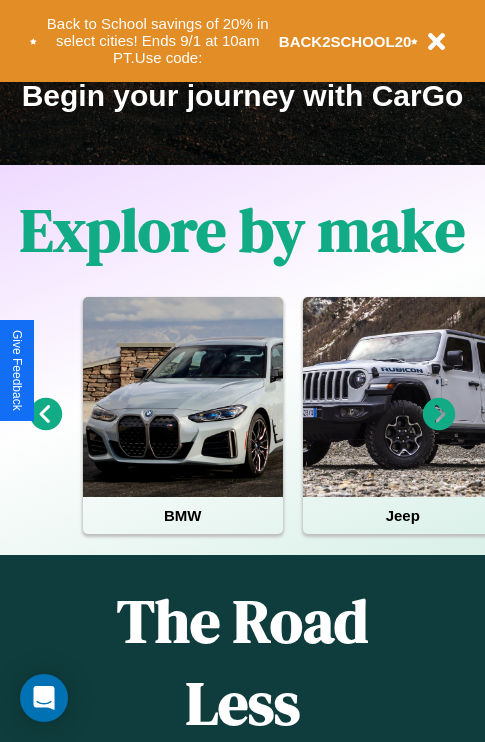click 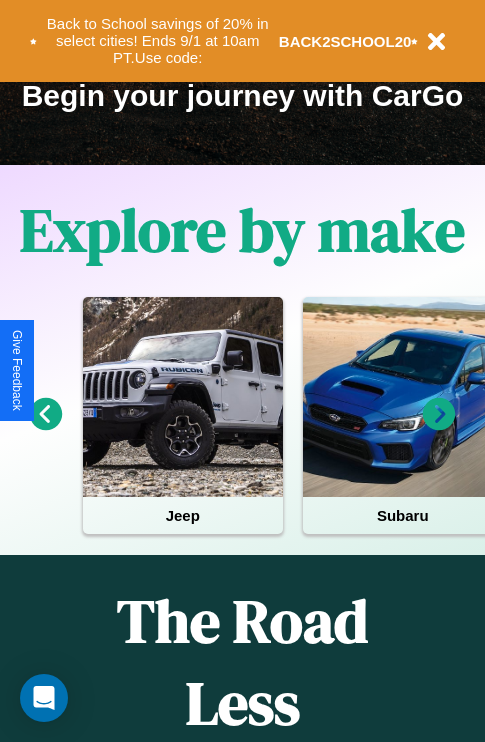 click 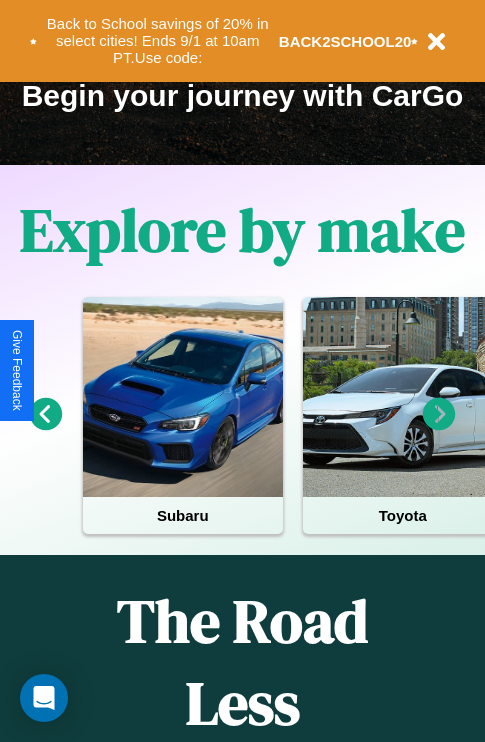 click 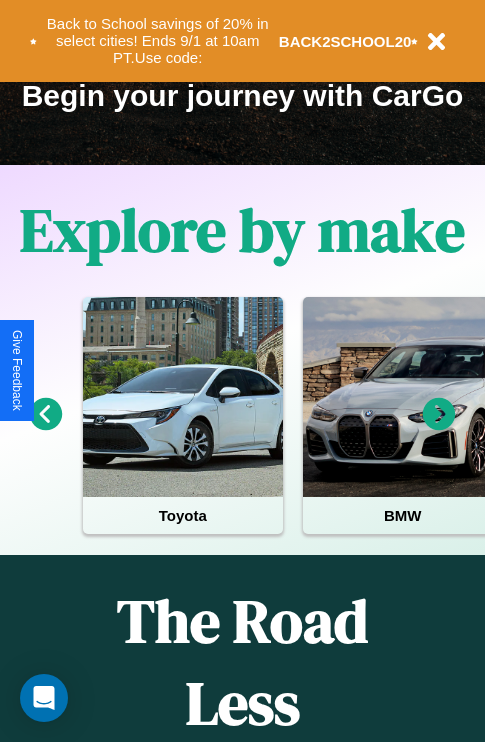 click 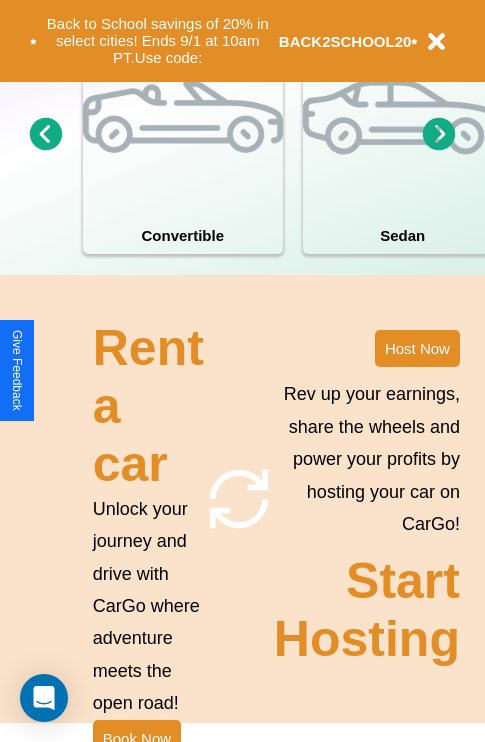 scroll, scrollTop: 1558, scrollLeft: 0, axis: vertical 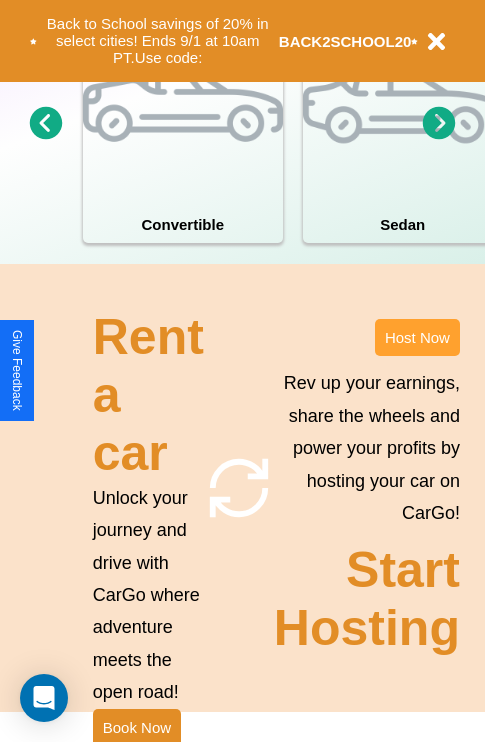click on "Host Now" at bounding box center [417, 337] 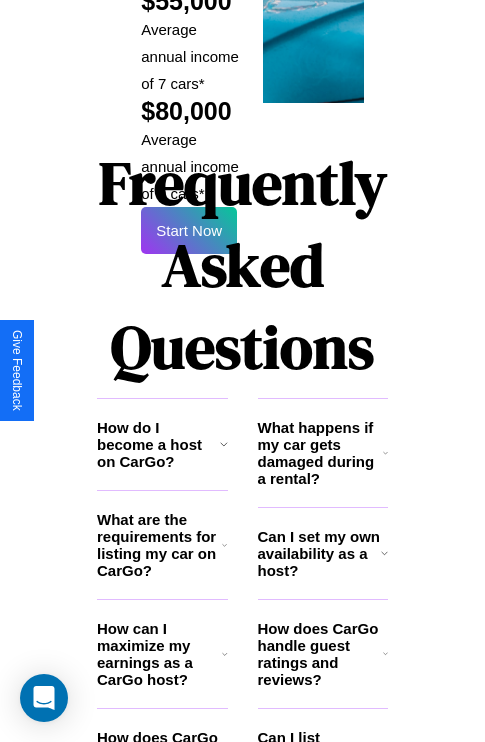scroll, scrollTop: 3255, scrollLeft: 0, axis: vertical 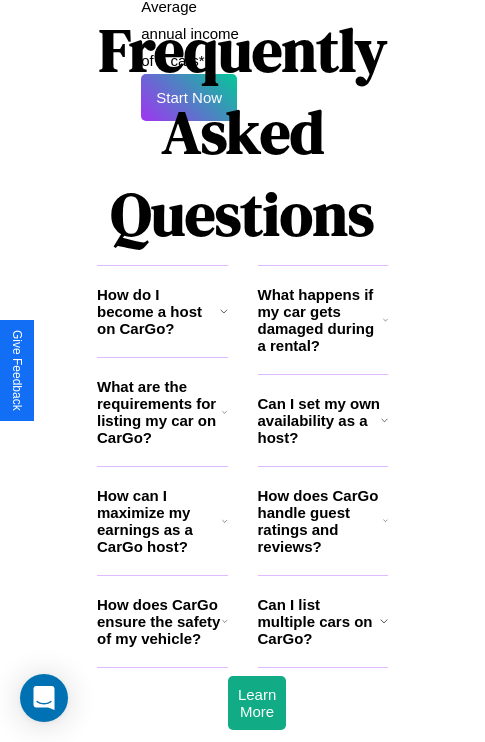 click on "How does CarGo handle guest ratings and reviews?" at bounding box center [320, 521] 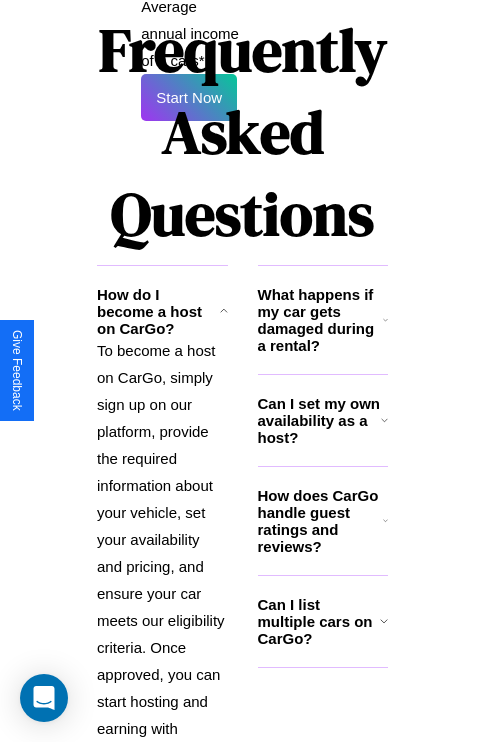 click on "What happens if my car gets damaged during a rental?" at bounding box center [320, 320] 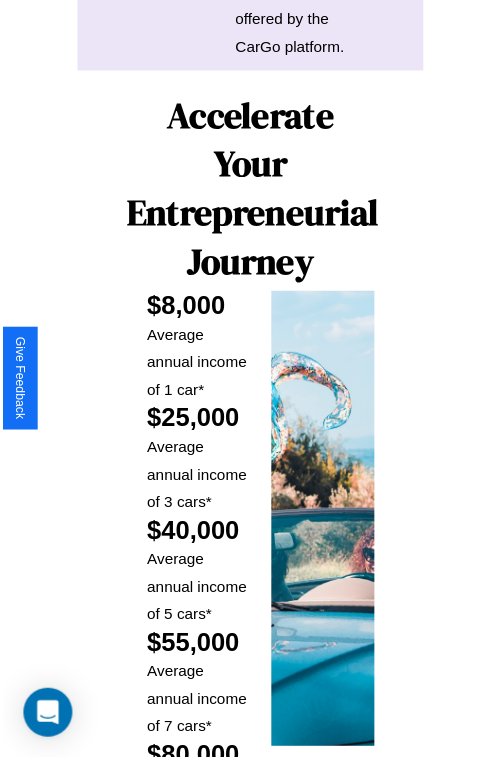scroll, scrollTop: 35, scrollLeft: 0, axis: vertical 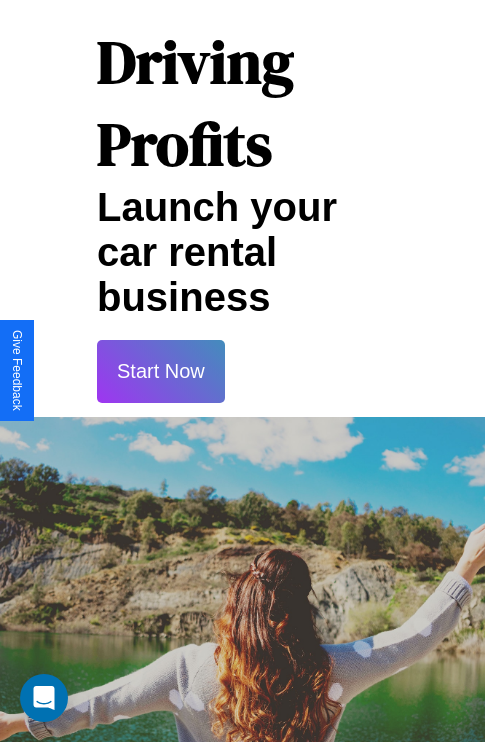 click on "Start Now" at bounding box center [161, 371] 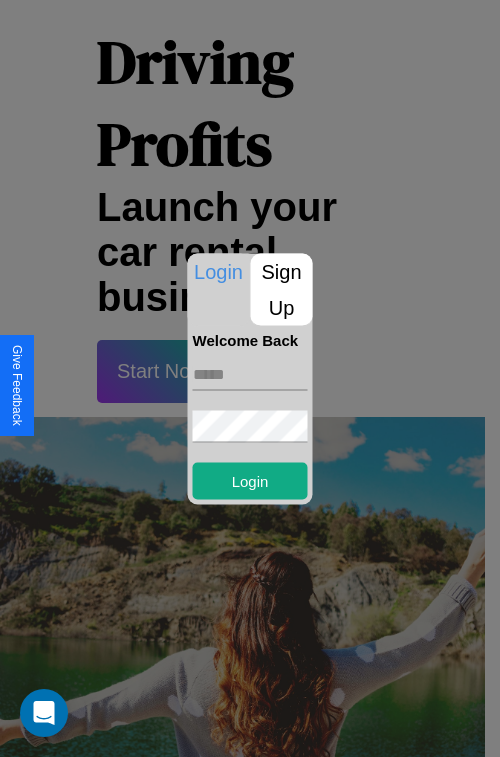 click at bounding box center (250, 374) 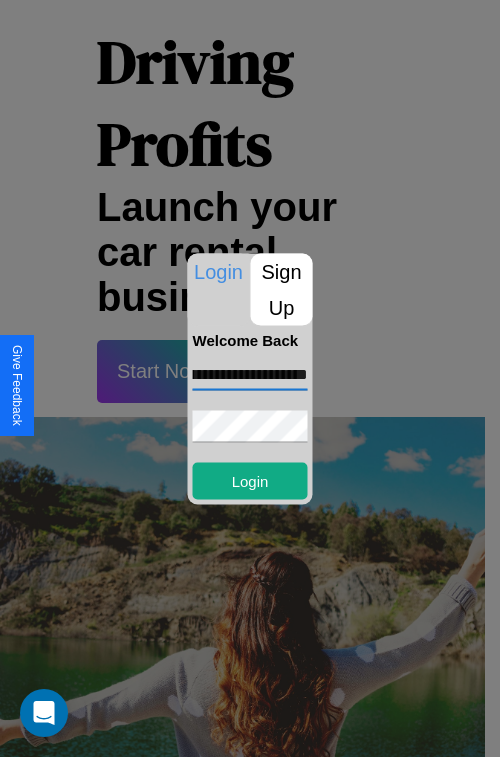 scroll, scrollTop: 0, scrollLeft: 56, axis: horizontal 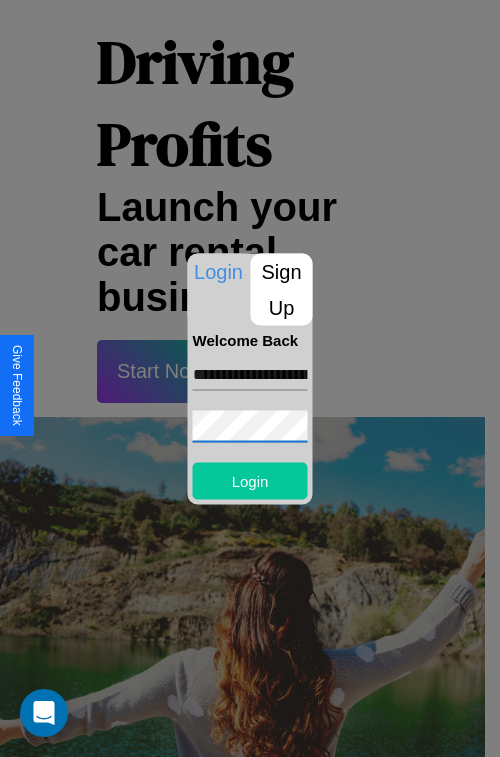 click on "Login" at bounding box center (250, 480) 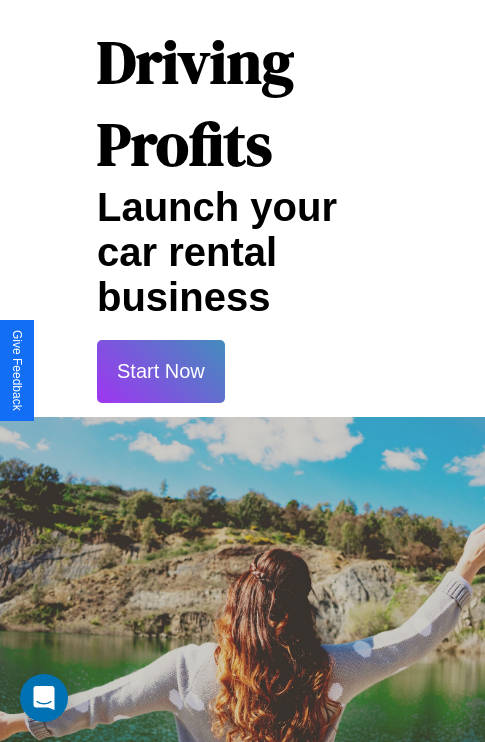scroll, scrollTop: 37, scrollLeft: 0, axis: vertical 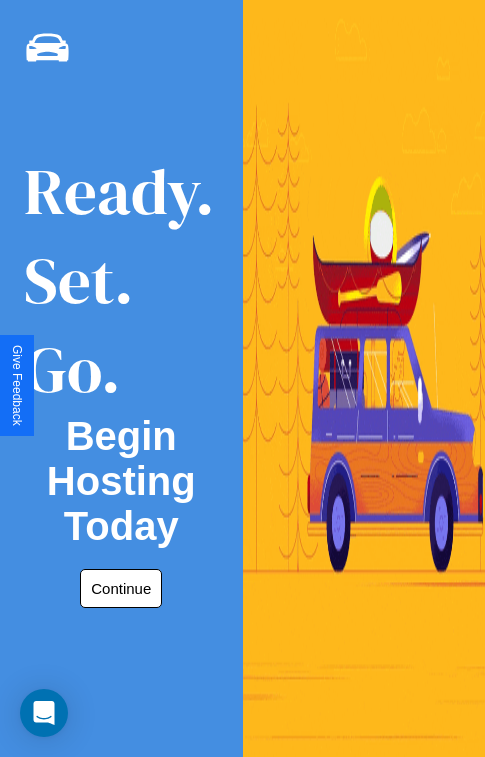 click on "Continue" at bounding box center (121, 588) 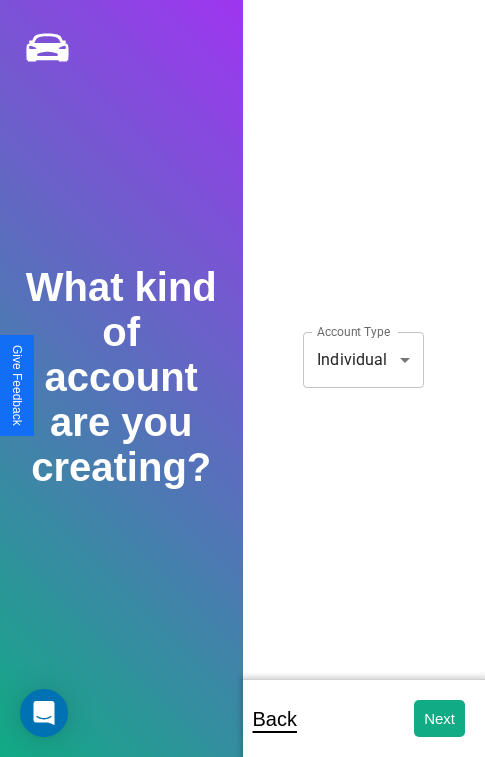 click on "**********" at bounding box center [242, 392] 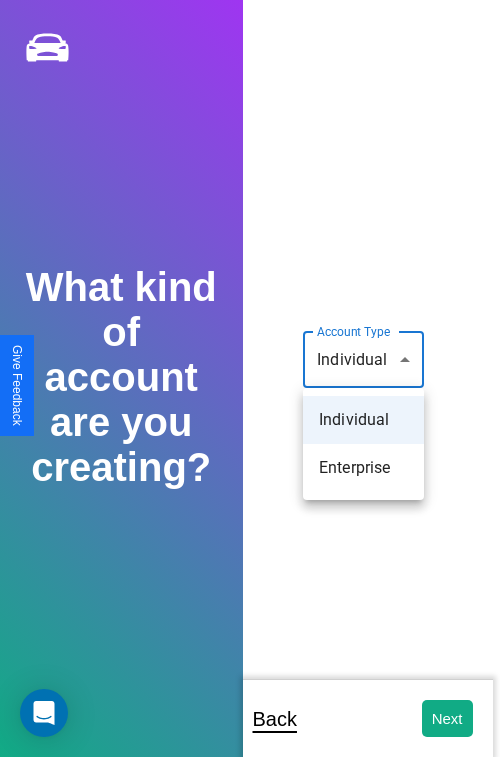 click on "Individual" at bounding box center [363, 420] 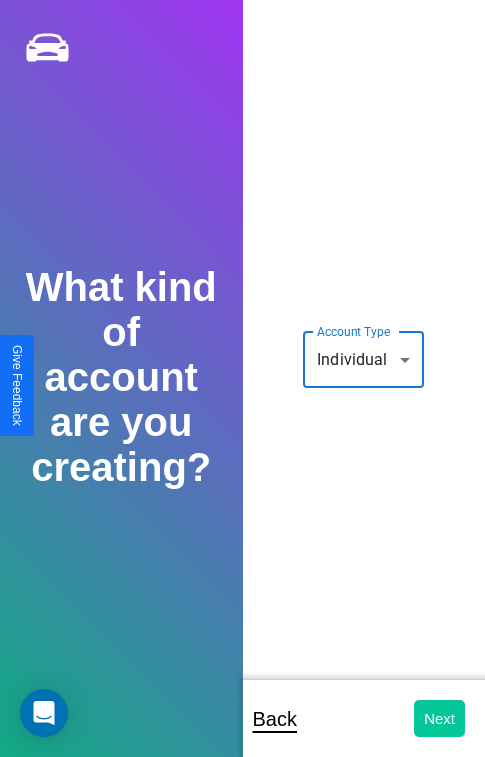 click on "Next" at bounding box center (439, 718) 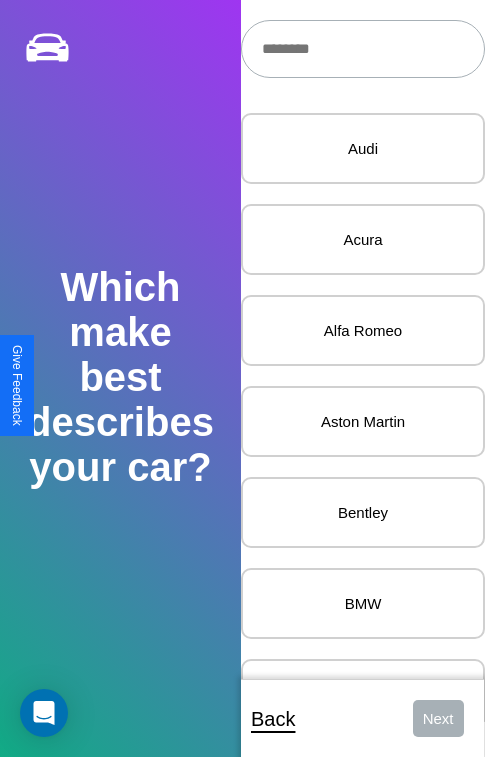 scroll, scrollTop: 24, scrollLeft: 0, axis: vertical 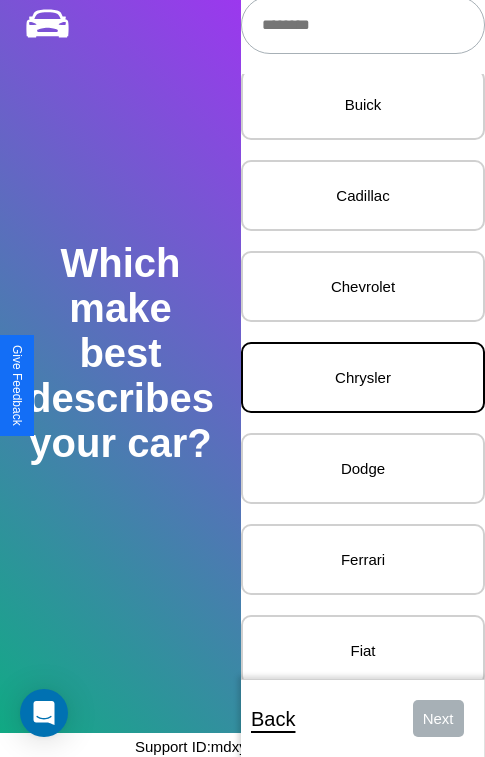 click on "Chrysler" at bounding box center (363, 377) 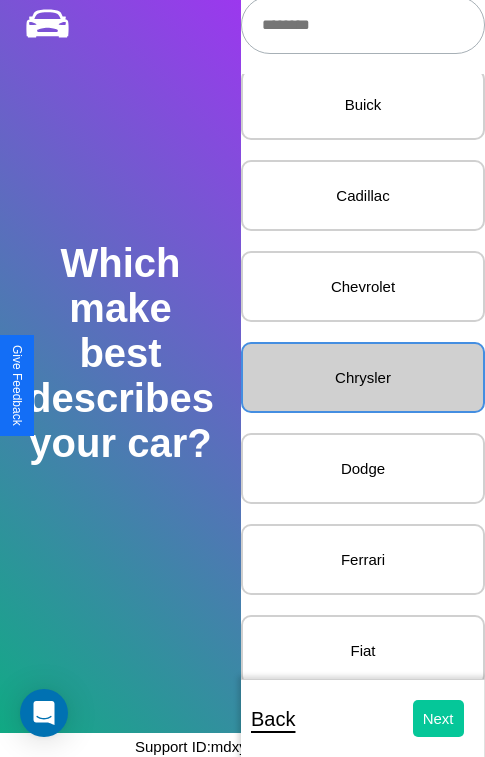 click on "Next" at bounding box center [438, 718] 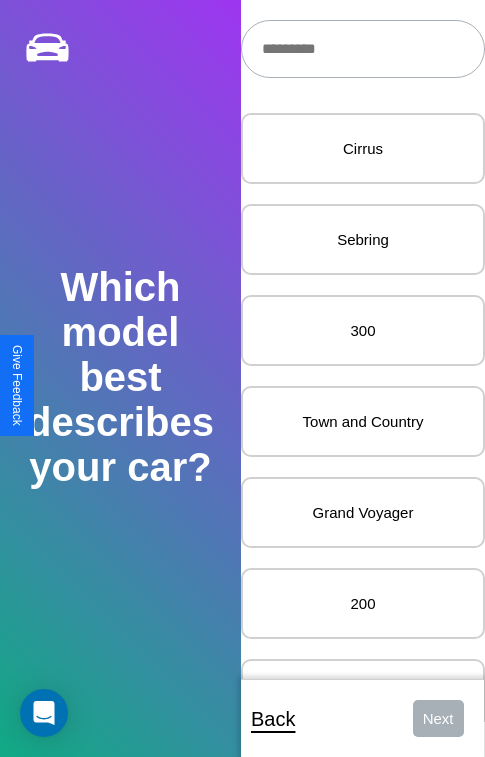 scroll, scrollTop: 27, scrollLeft: 0, axis: vertical 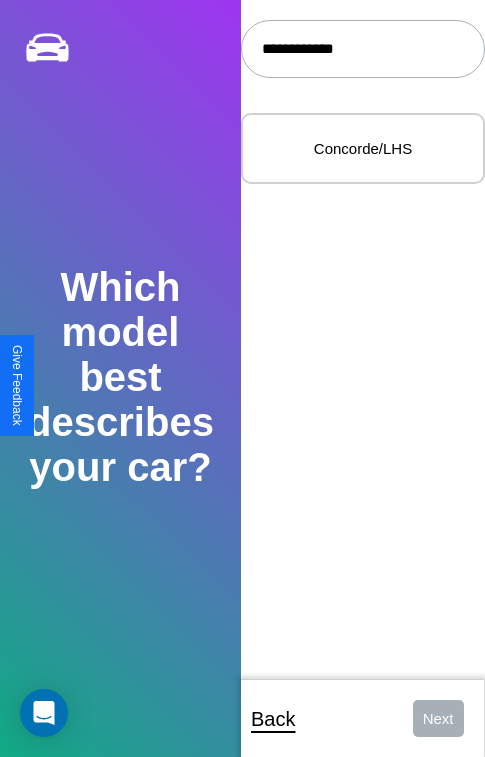 type on "**********" 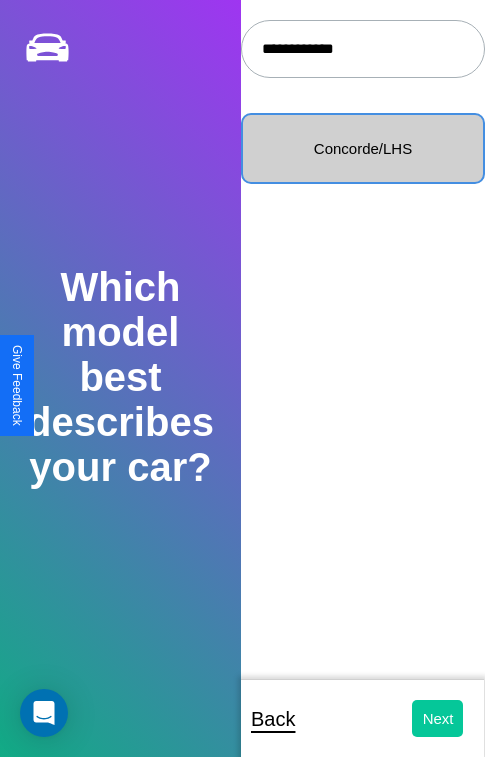 click on "Next" at bounding box center [438, 718] 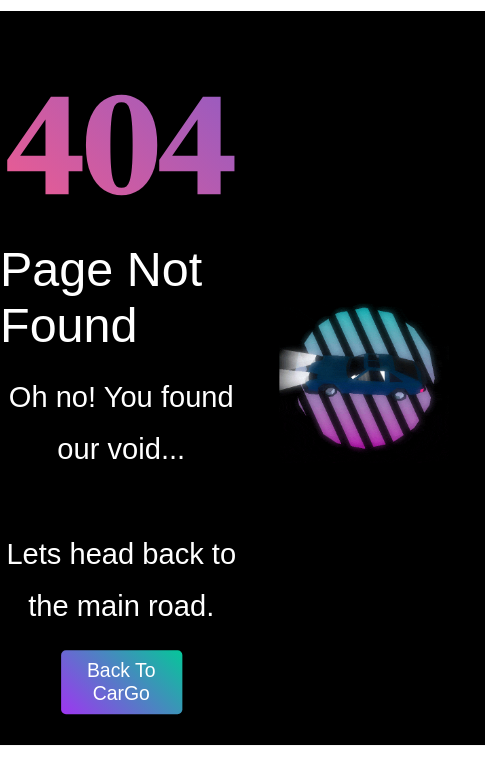 scroll, scrollTop: 0, scrollLeft: 0, axis: both 